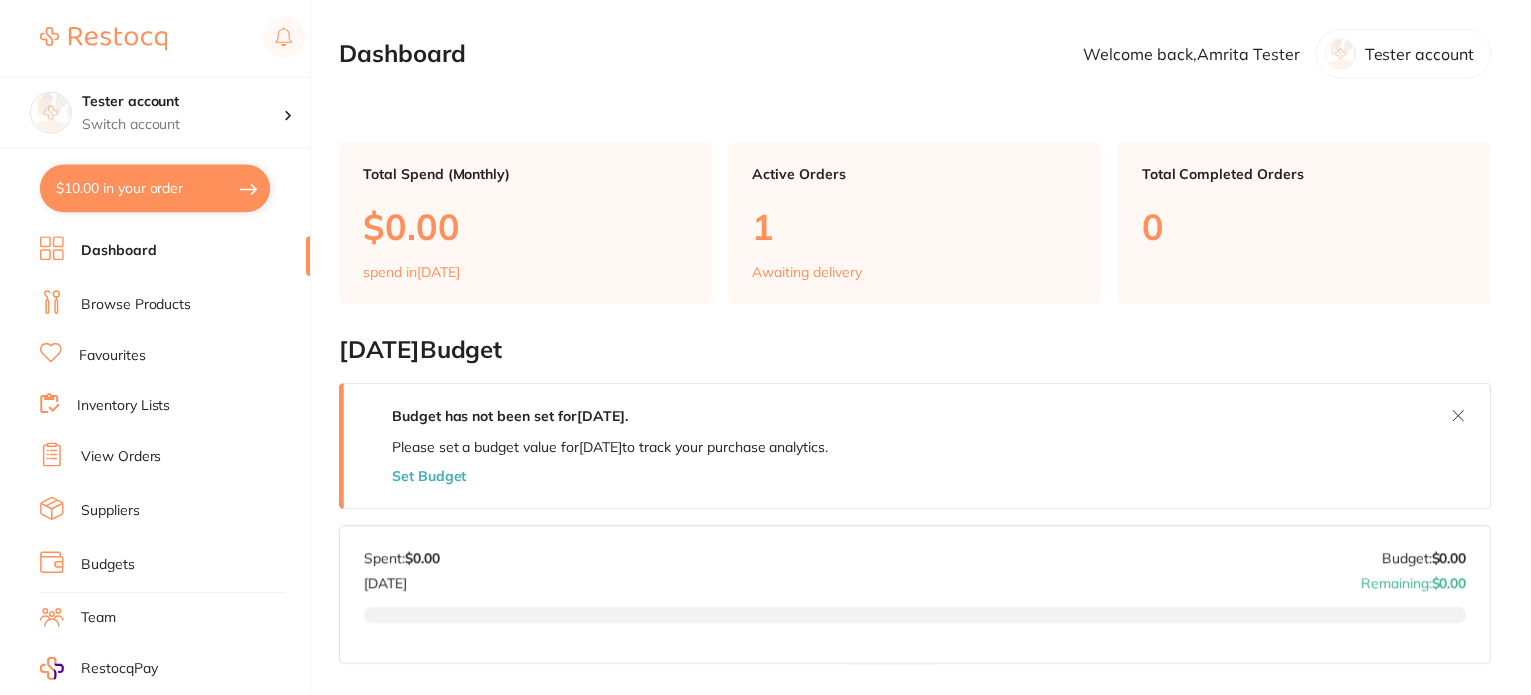 scroll, scrollTop: 0, scrollLeft: 0, axis: both 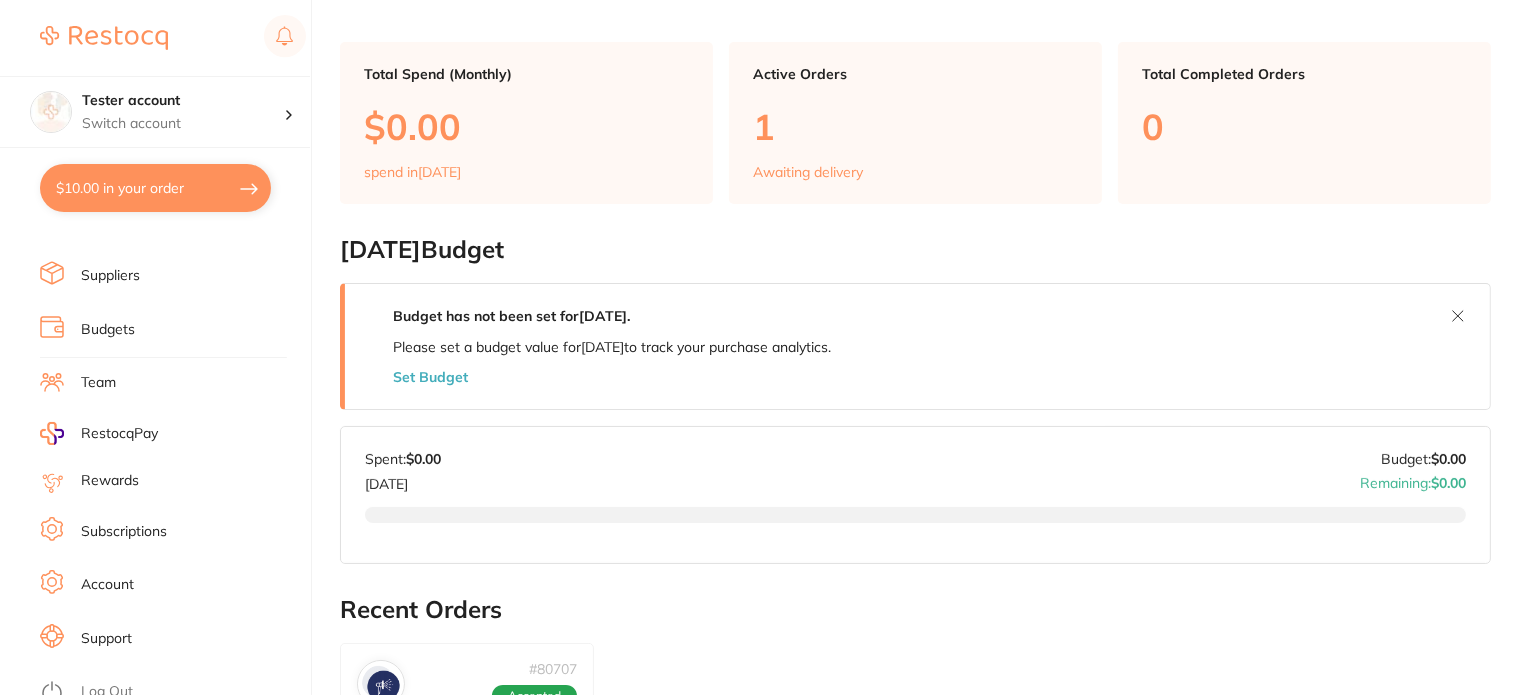 click on "Log Out" at bounding box center [107, 692] 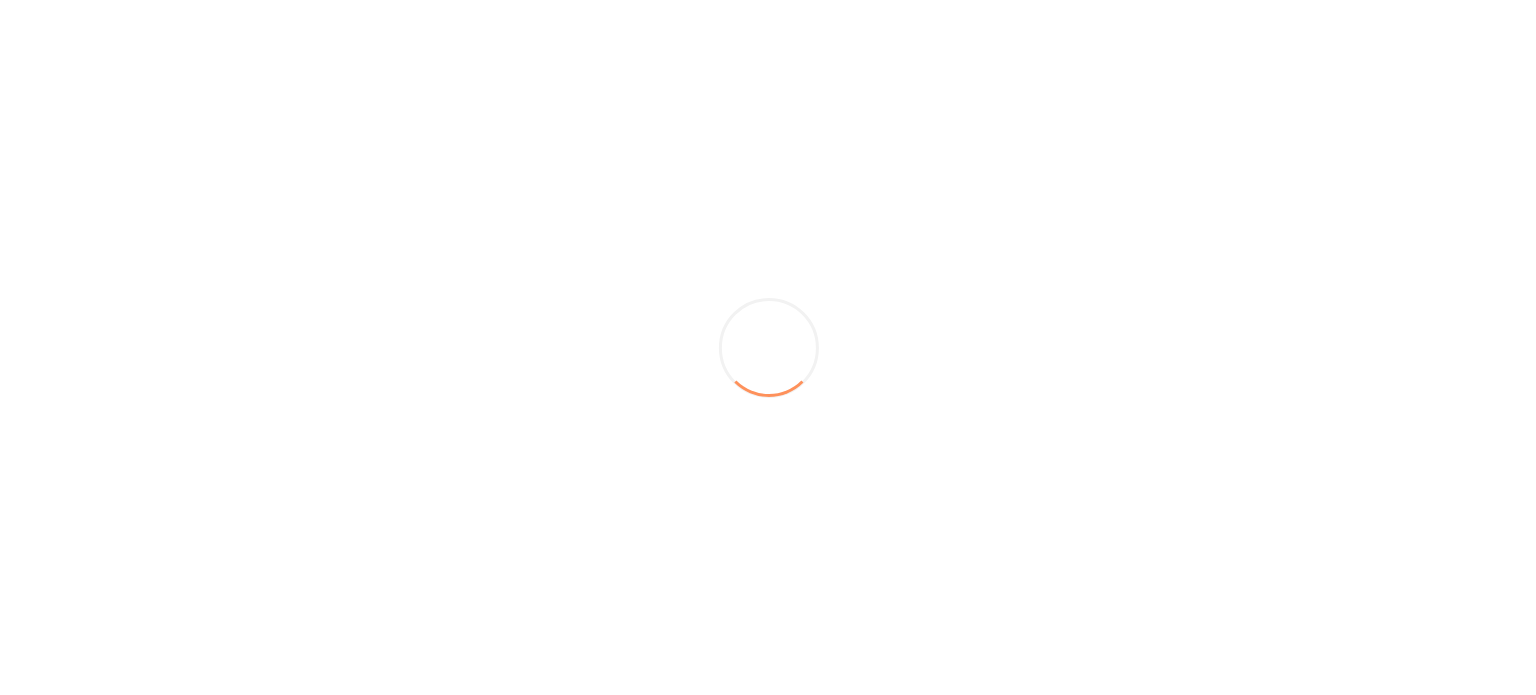 scroll, scrollTop: 0, scrollLeft: 0, axis: both 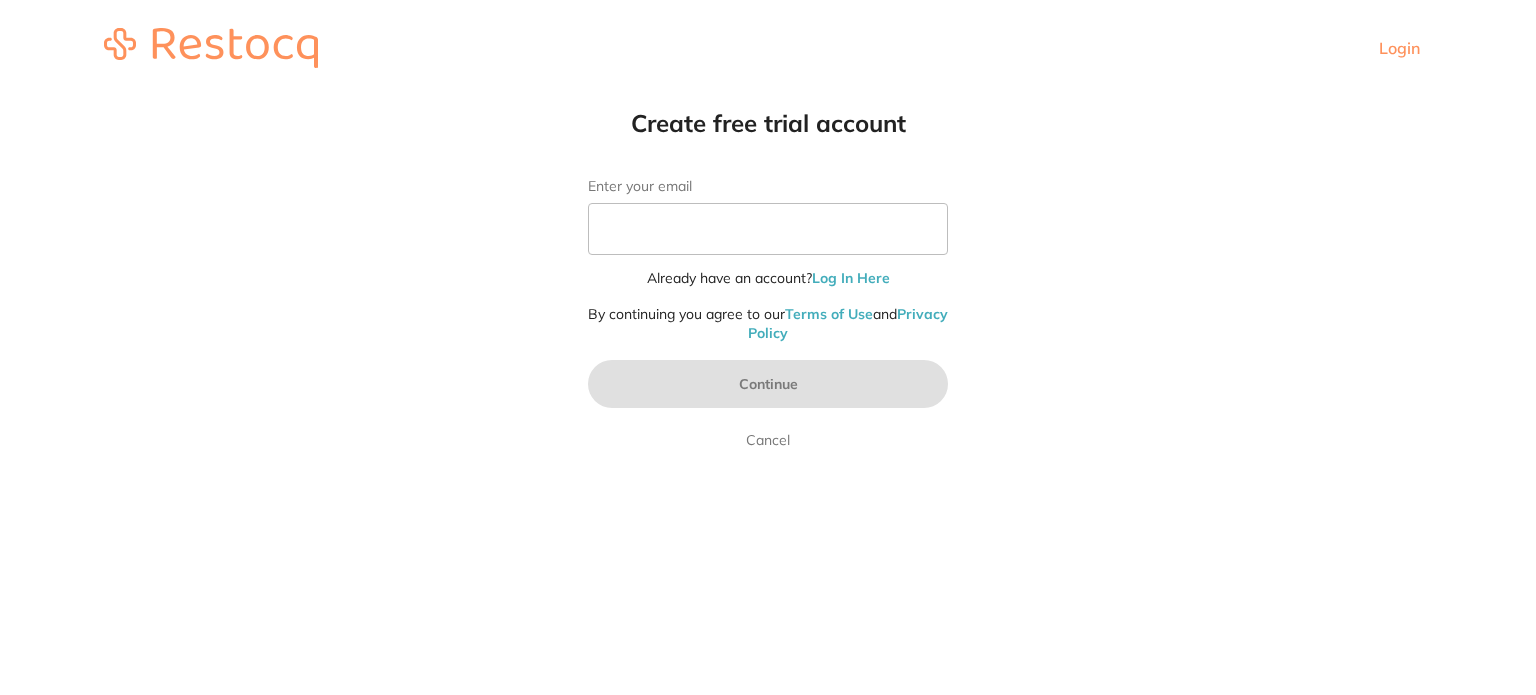 click on "Enter your email" at bounding box center [768, 229] 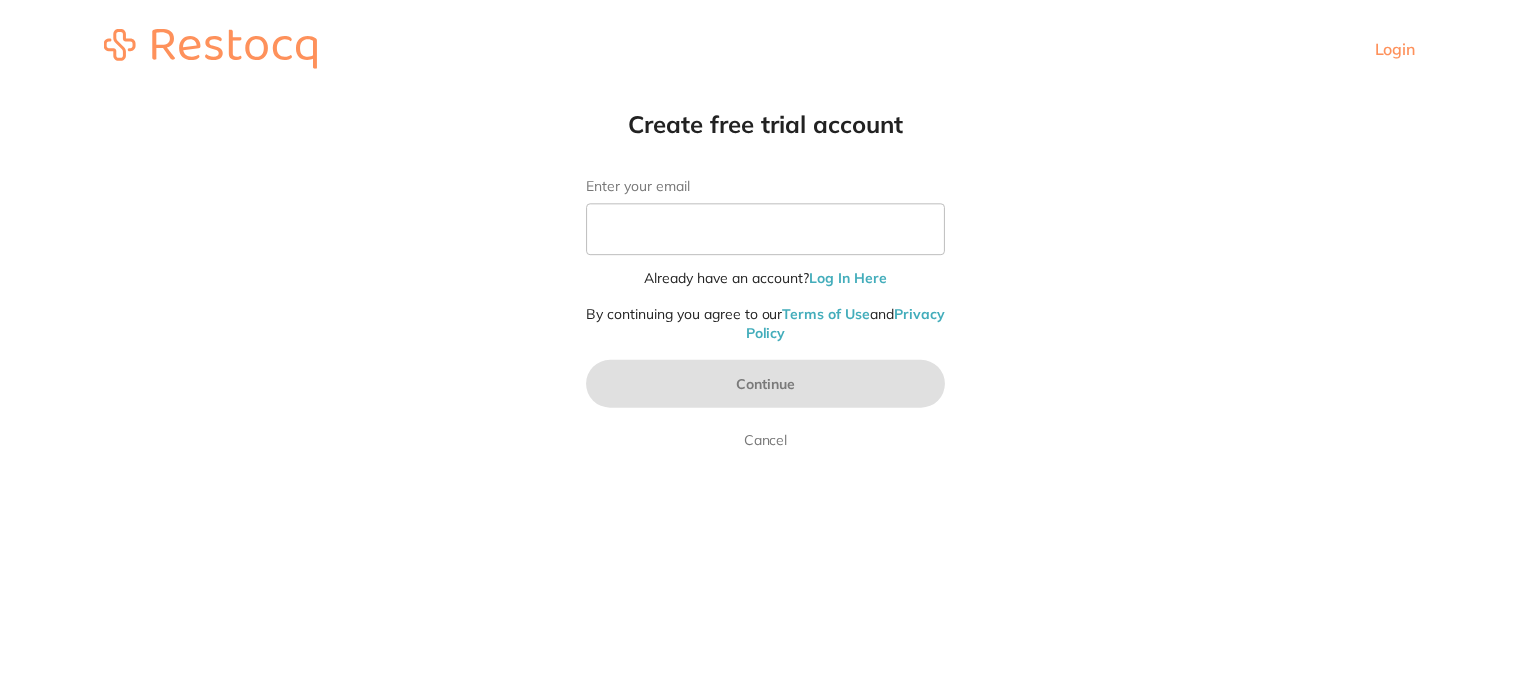 scroll, scrollTop: 0, scrollLeft: 0, axis: both 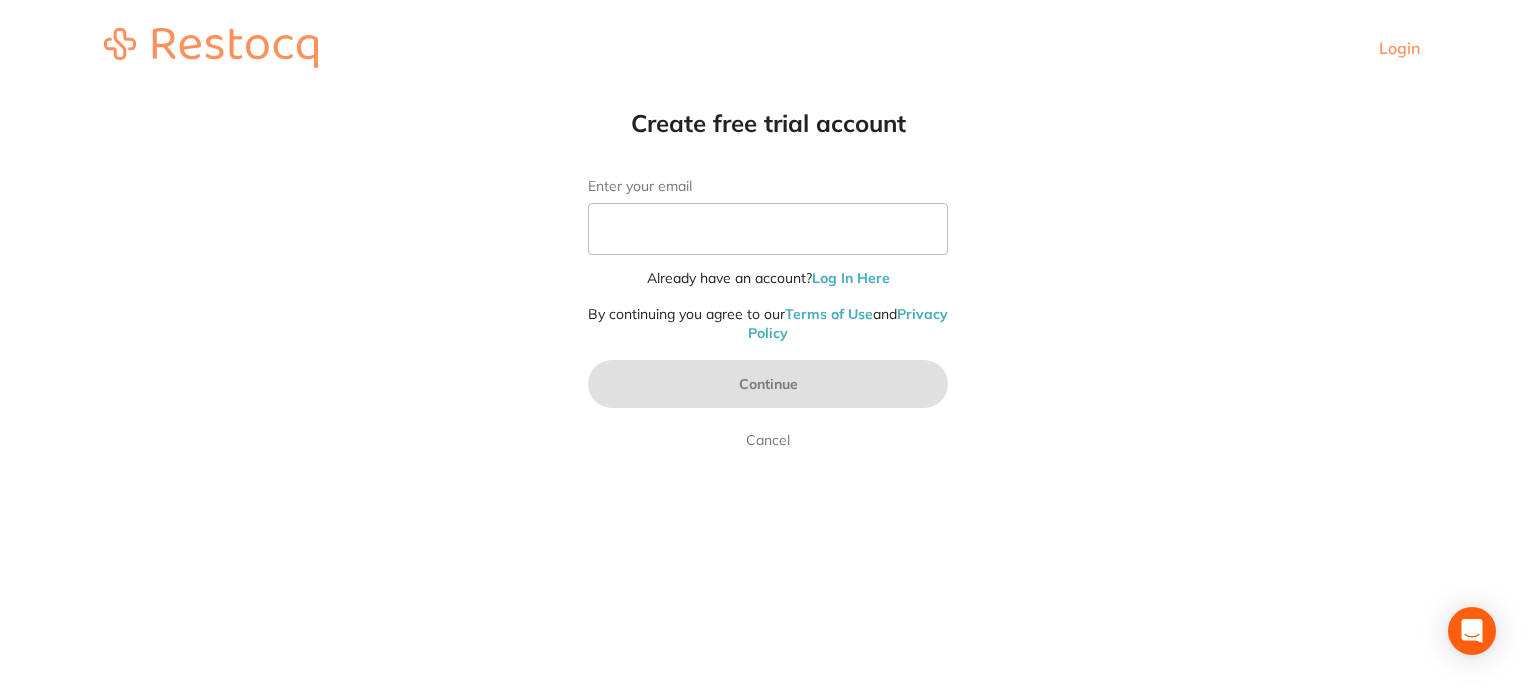 click on "Login" at bounding box center (768, 48) 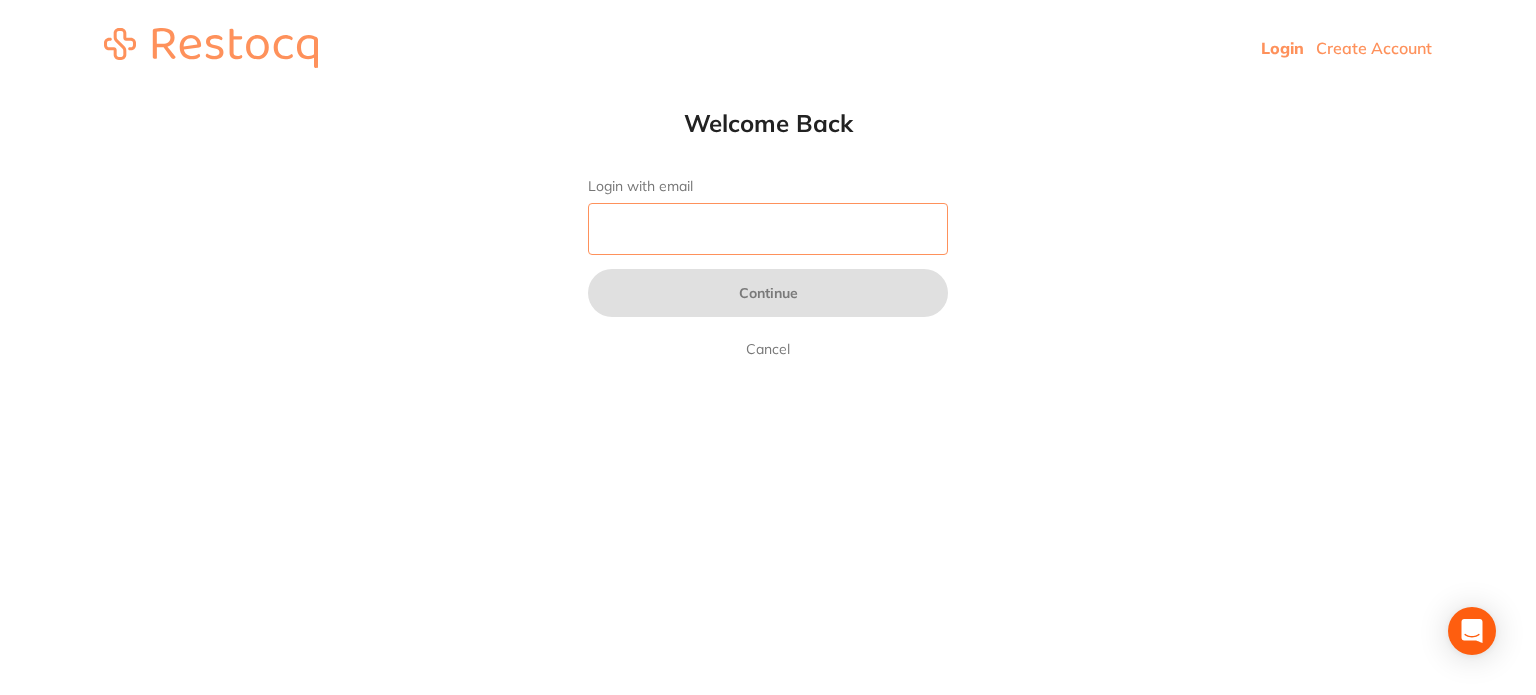 click on "Login with email" at bounding box center [768, 229] 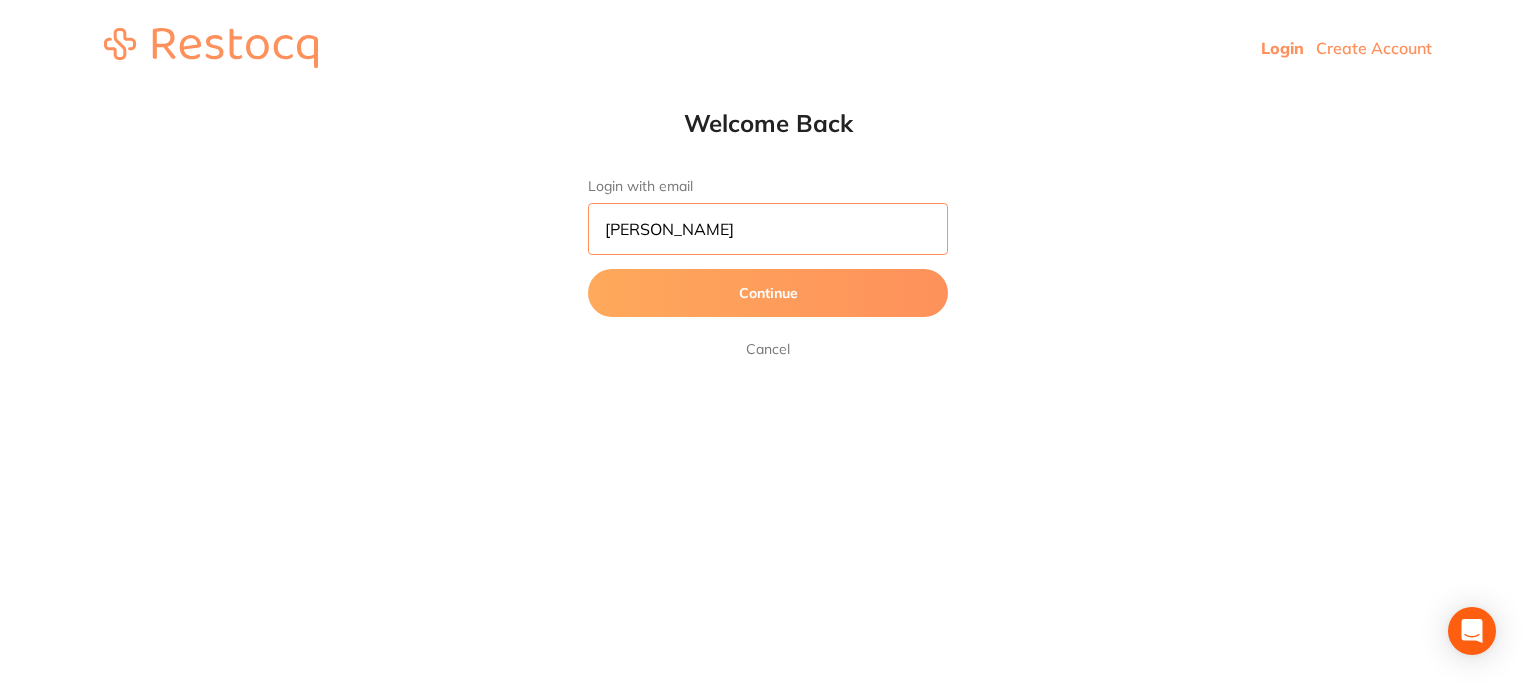 drag, startPoint x: 724, startPoint y: 223, endPoint x: 264, endPoint y: 223, distance: 460 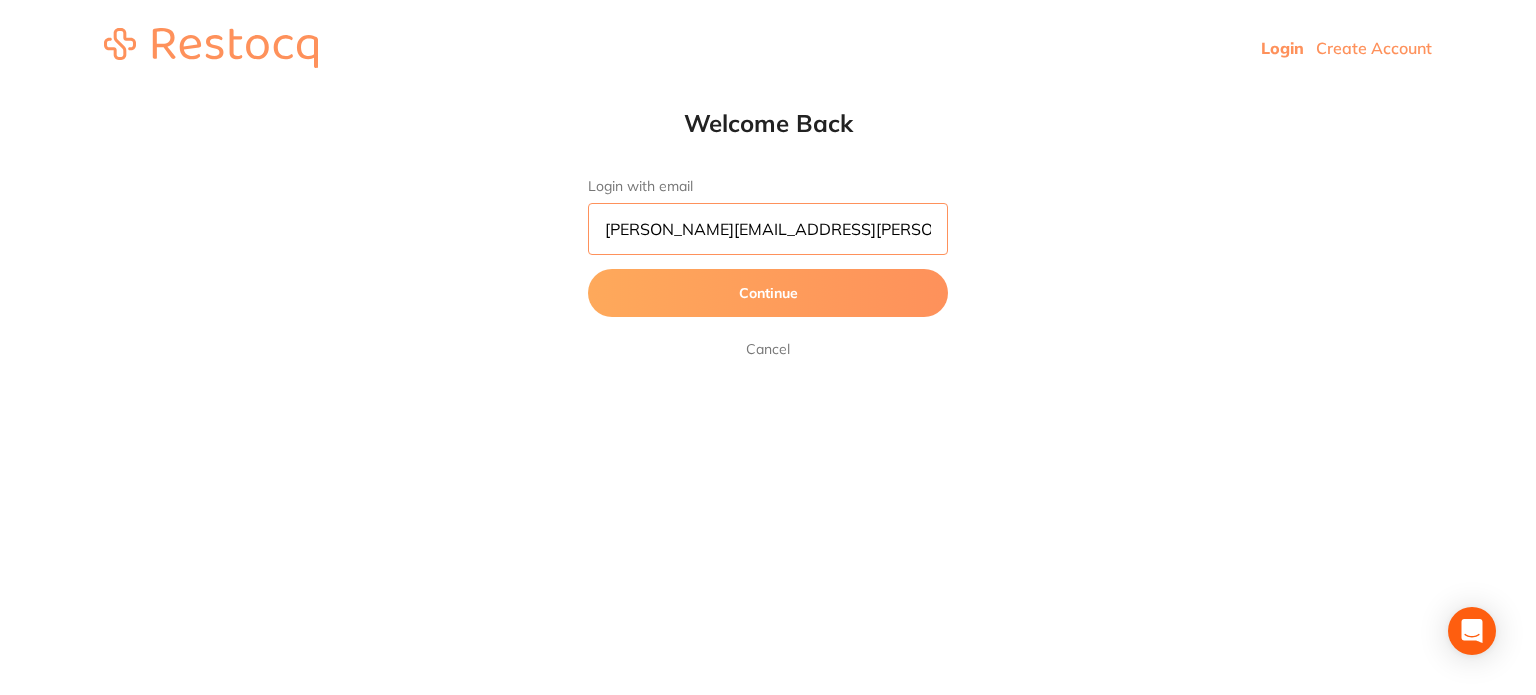 type on "[PERSON_NAME][EMAIL_ADDRESS][PERSON_NAME][DOMAIN_NAME]" 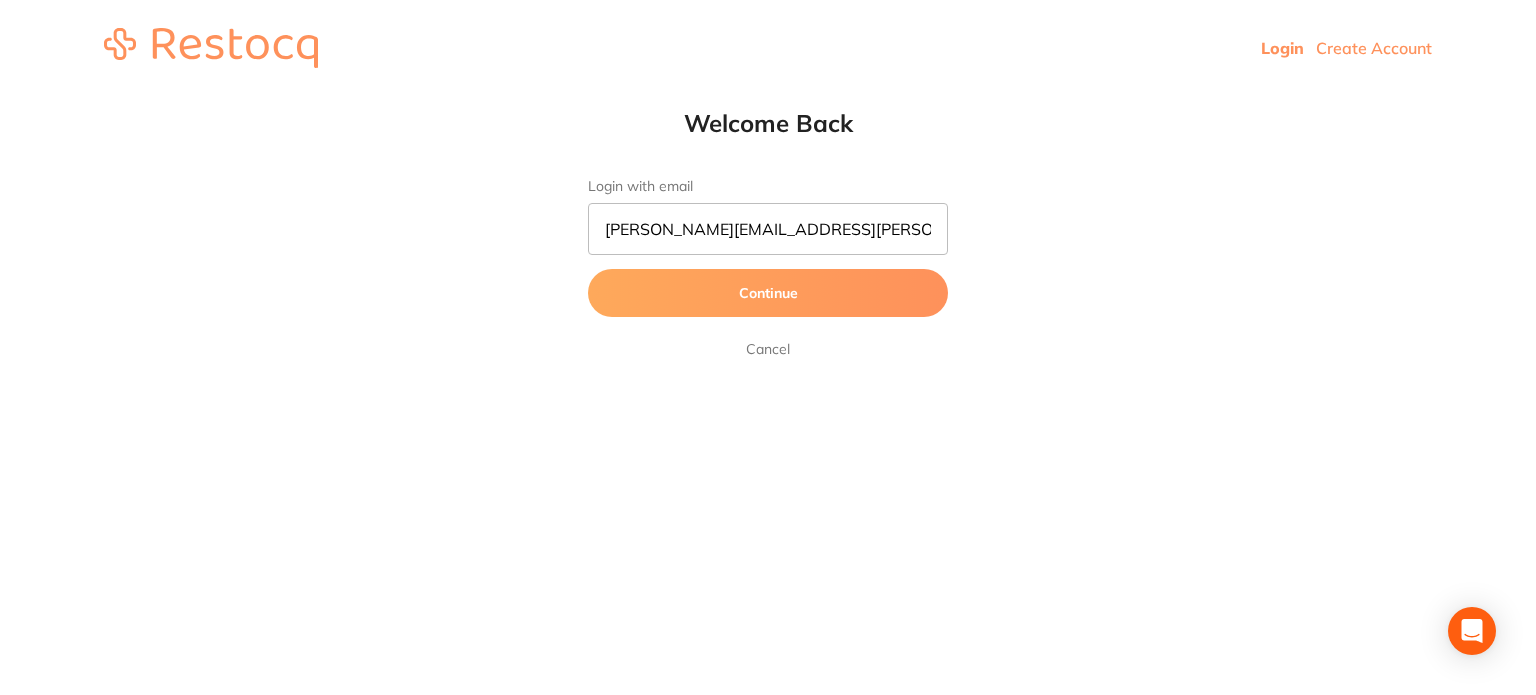 click on "Continue" at bounding box center [768, 293] 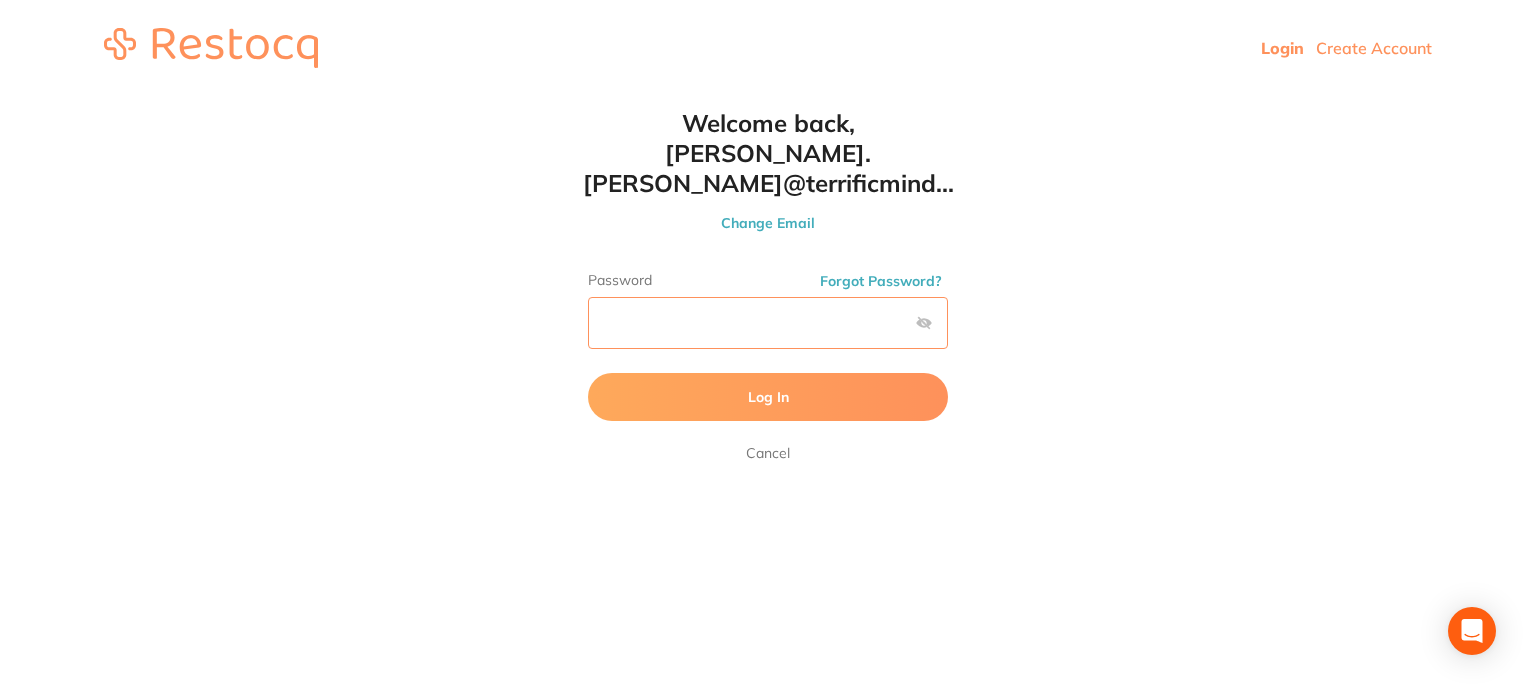 click on "Log In" at bounding box center [768, 397] 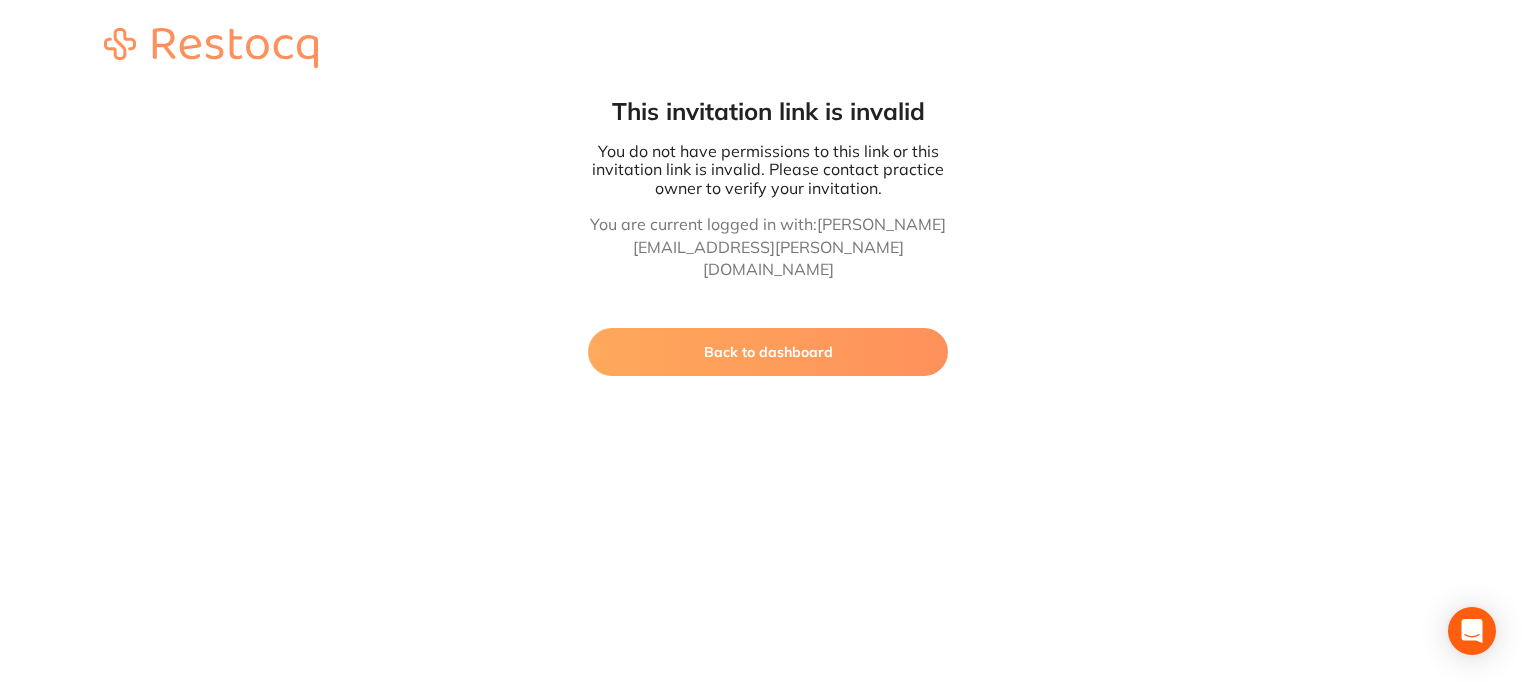 click on "Back to dashboard" at bounding box center [768, 352] 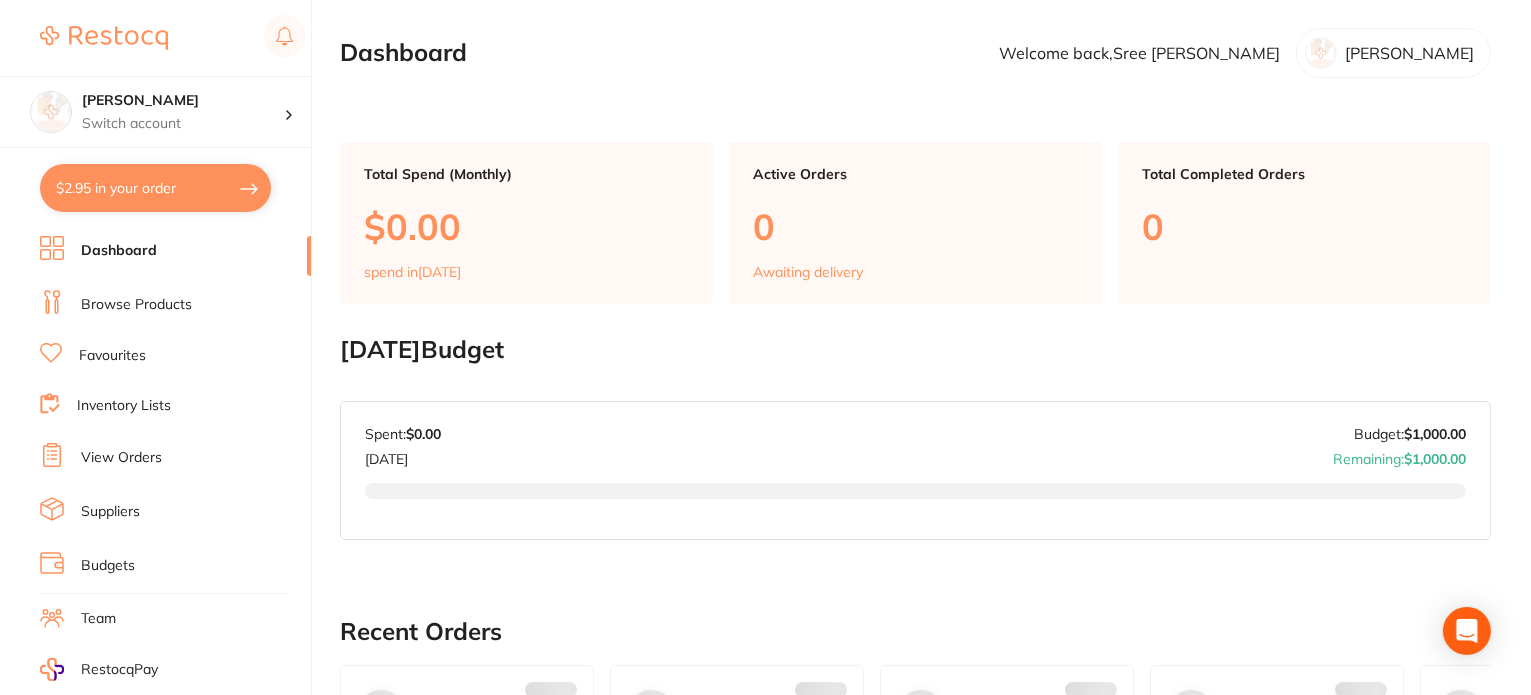 checkbox on "false" 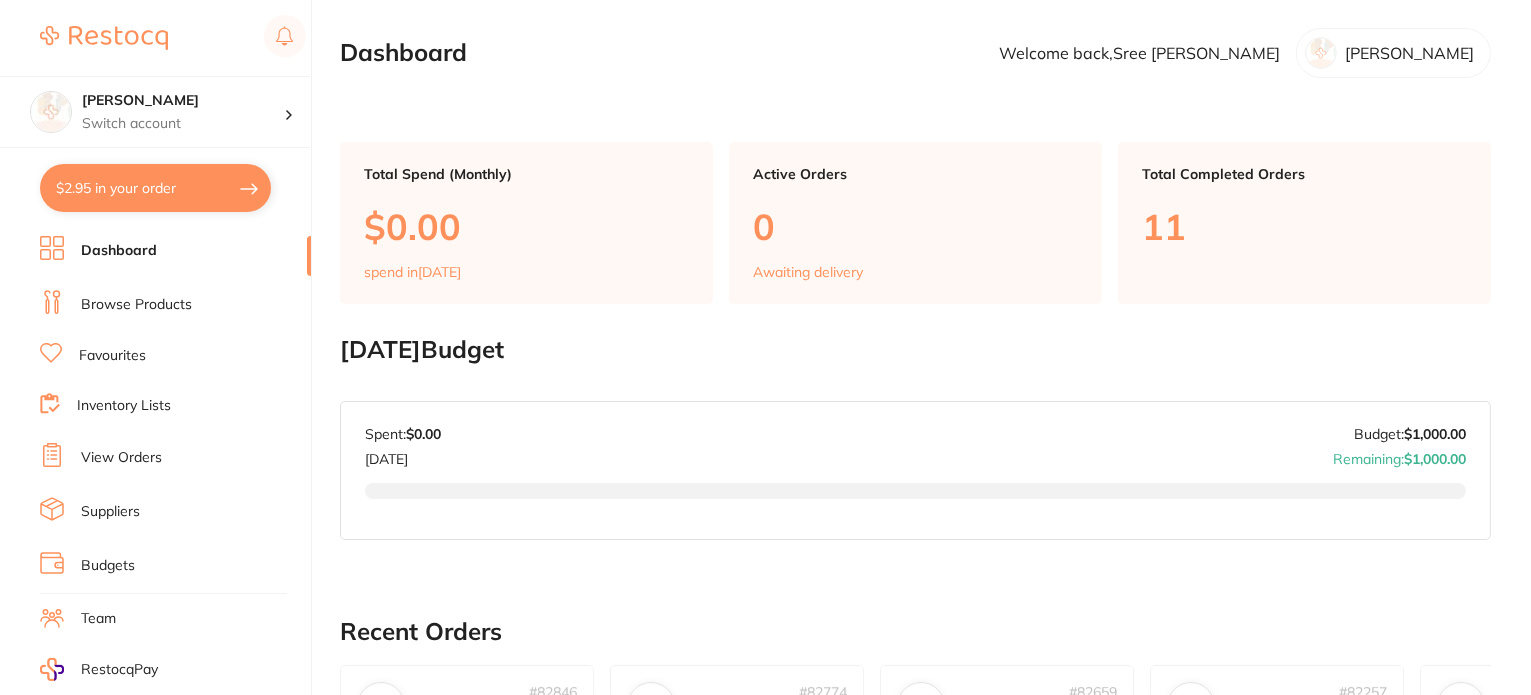 click on "Browse Products" at bounding box center (136, 305) 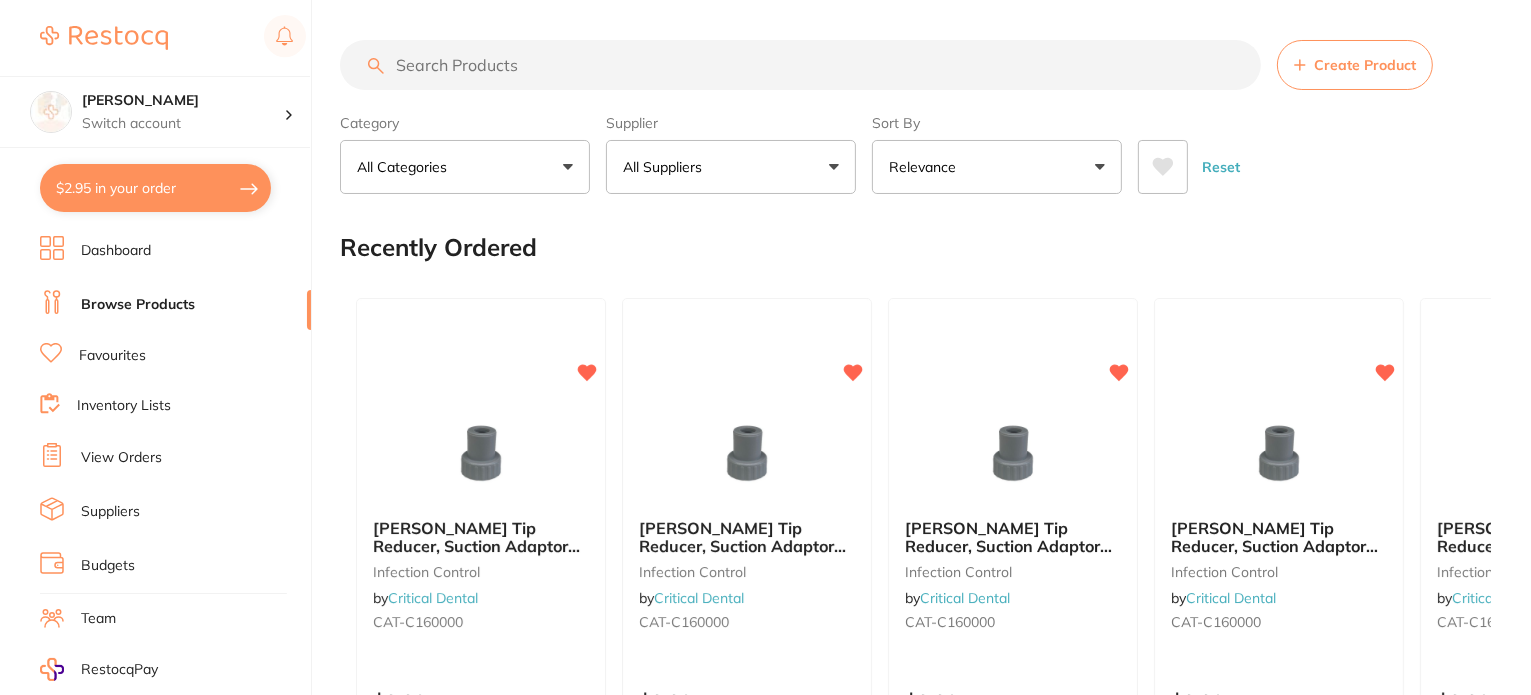 click at bounding box center (800, 65) 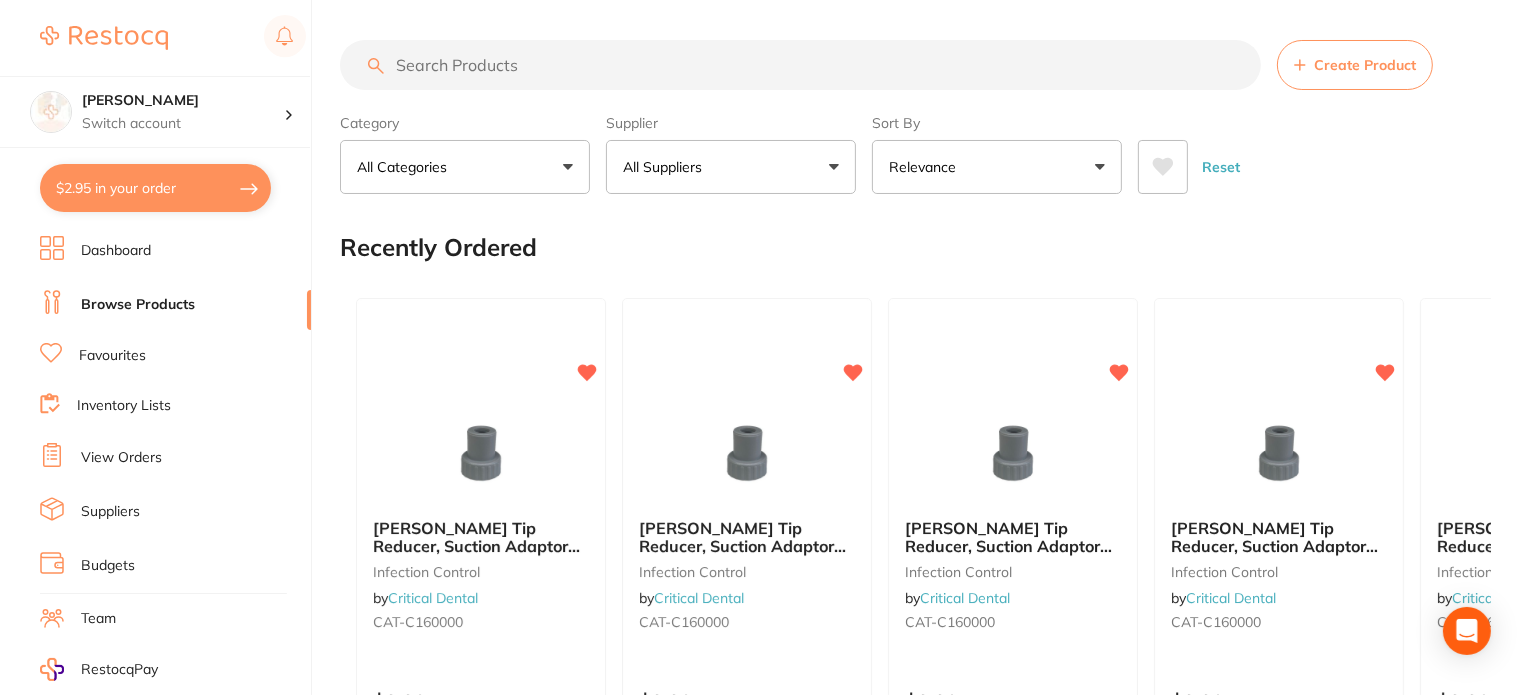 paste on "[PERSON_NAME][EMAIL_ADDRESS][PERSON_NAME][DOMAIN_NAME]" 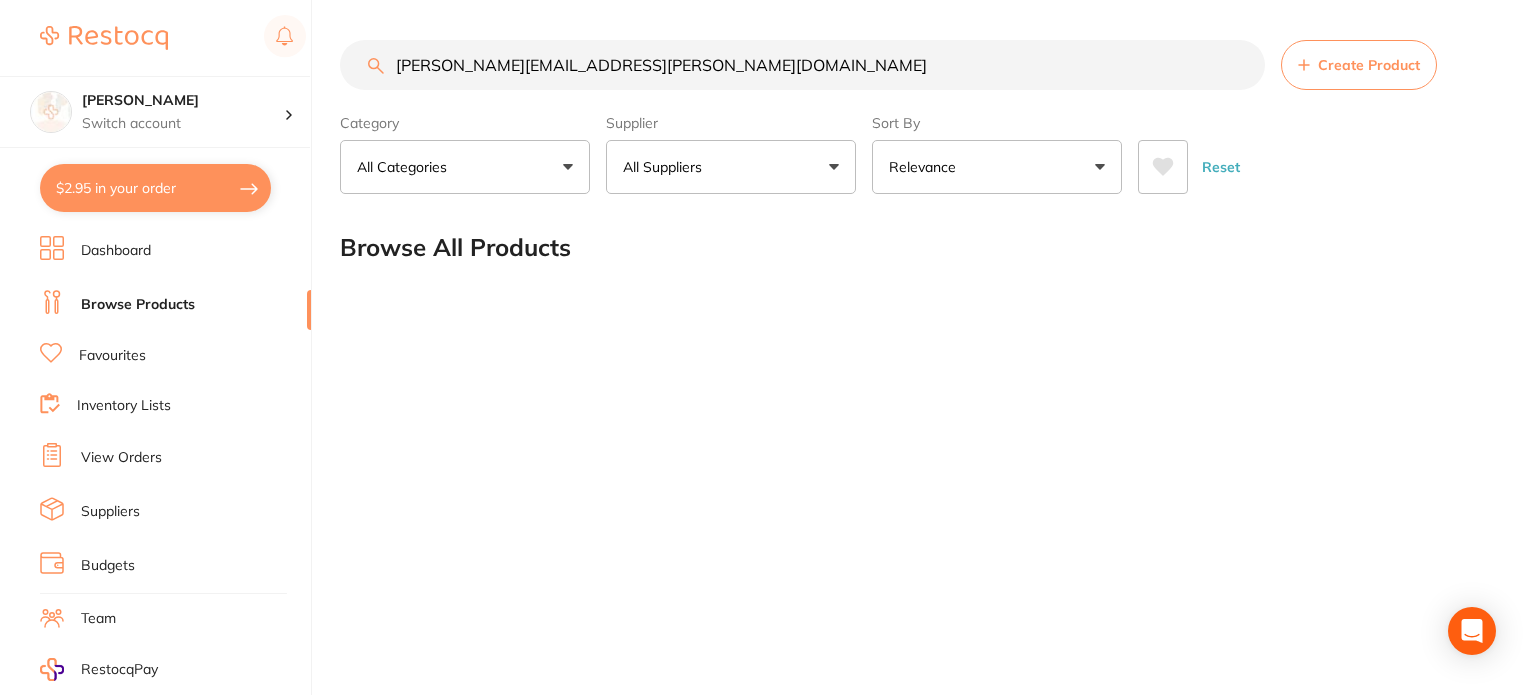 drag, startPoint x: 737, startPoint y: 64, endPoint x: 209, endPoint y: 40, distance: 528.54517 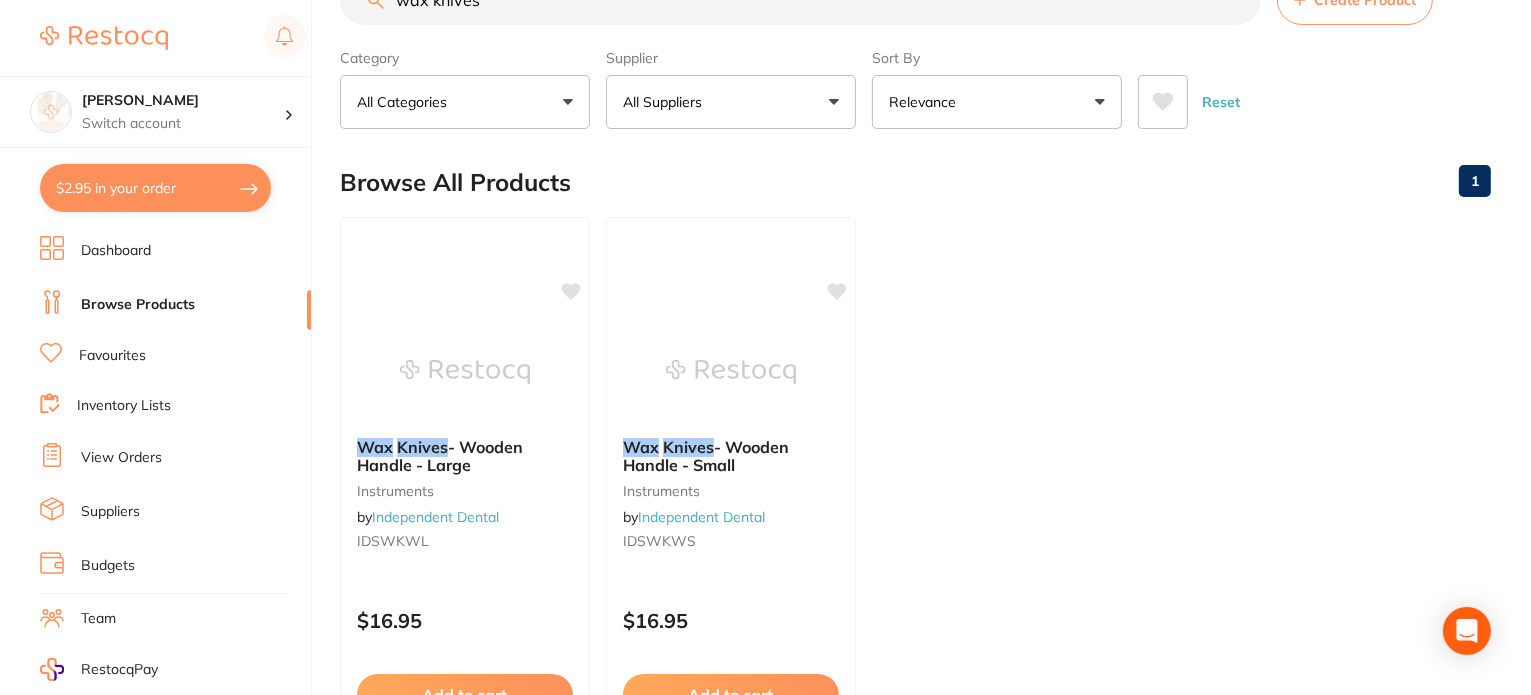 scroll, scrollTop: 100, scrollLeft: 0, axis: vertical 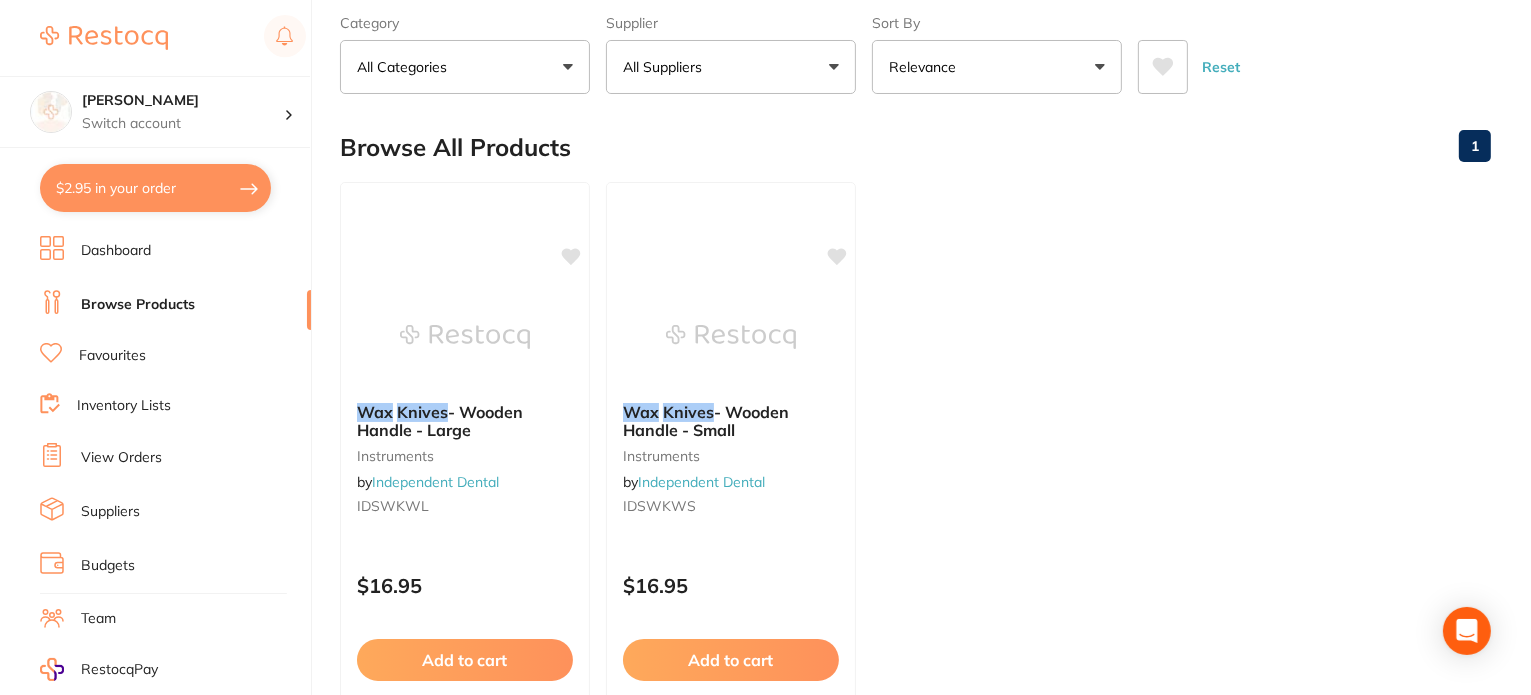 type on "wax knives" 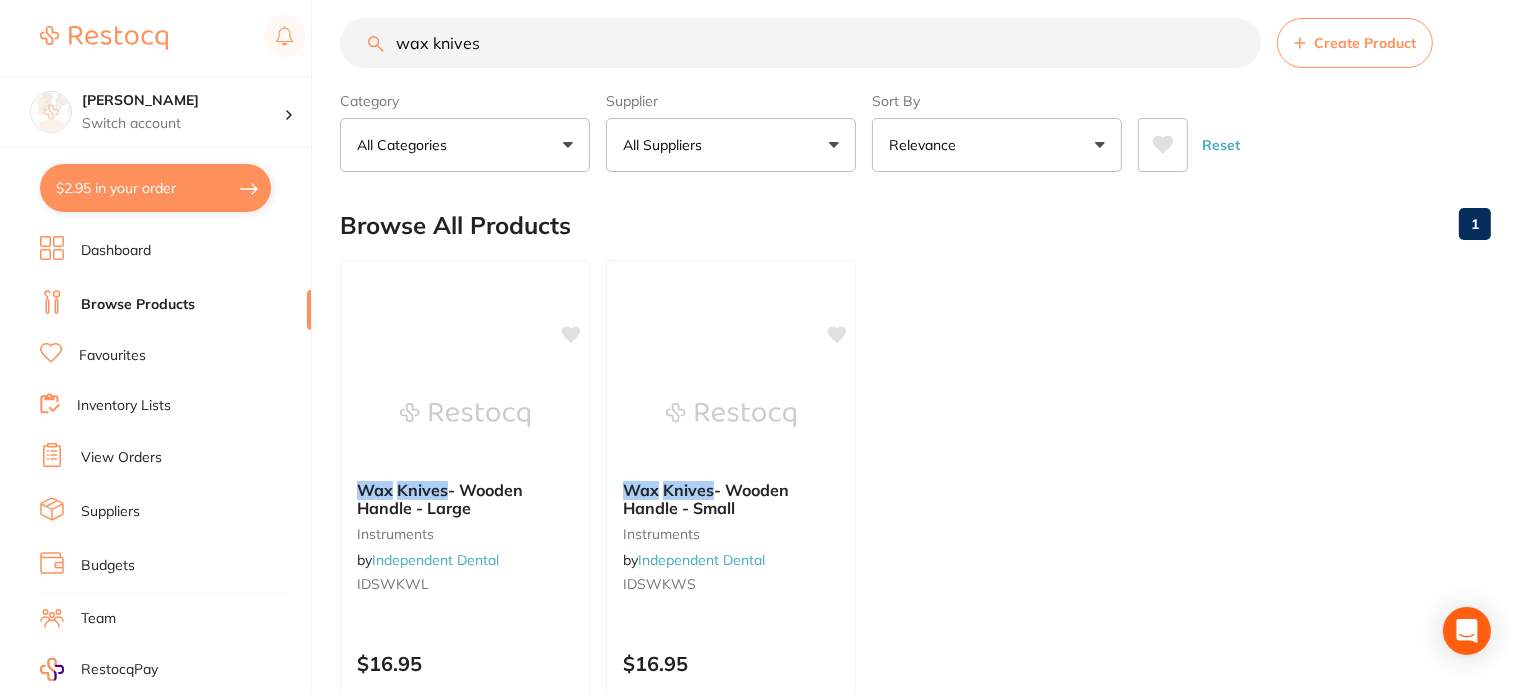 scroll, scrollTop: 0, scrollLeft: 0, axis: both 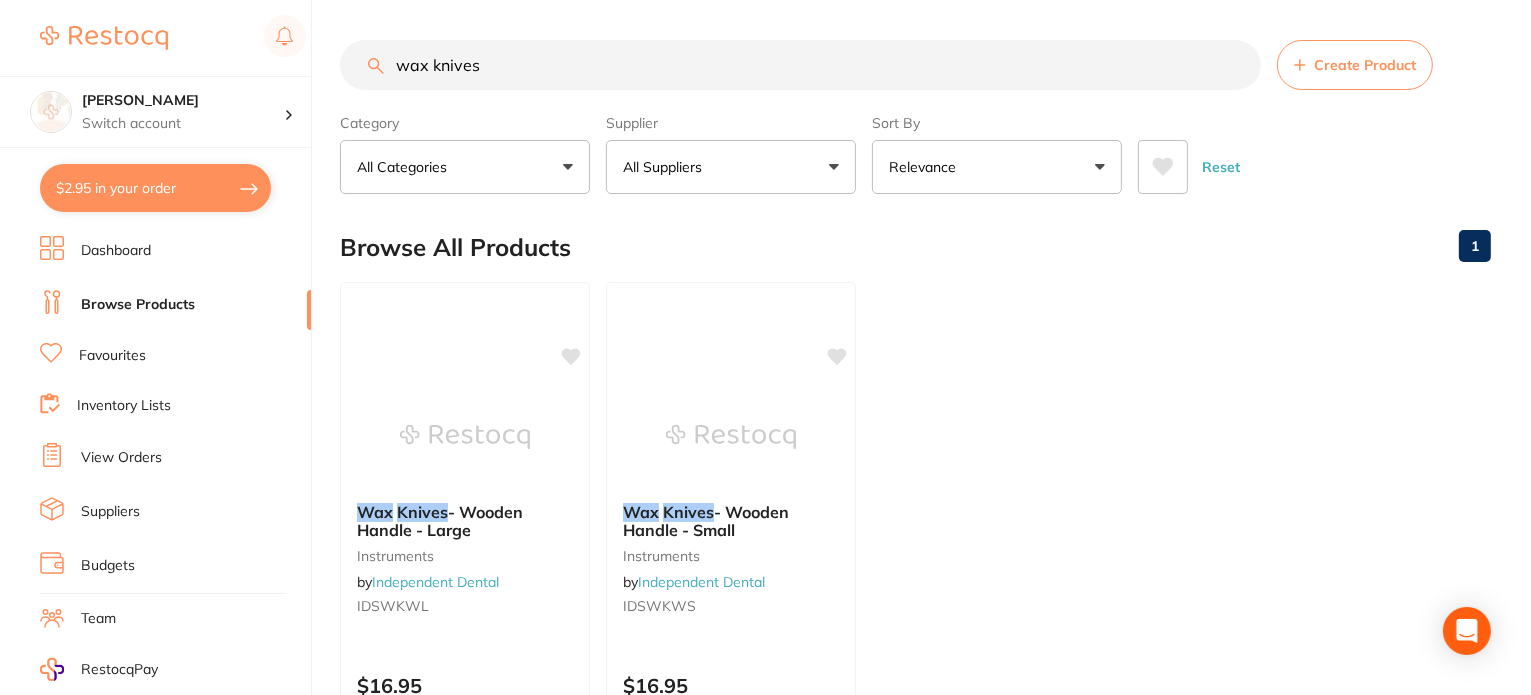 click on "[PERSON_NAME] Switch account [PERSON_NAME]" at bounding box center (155, 74) 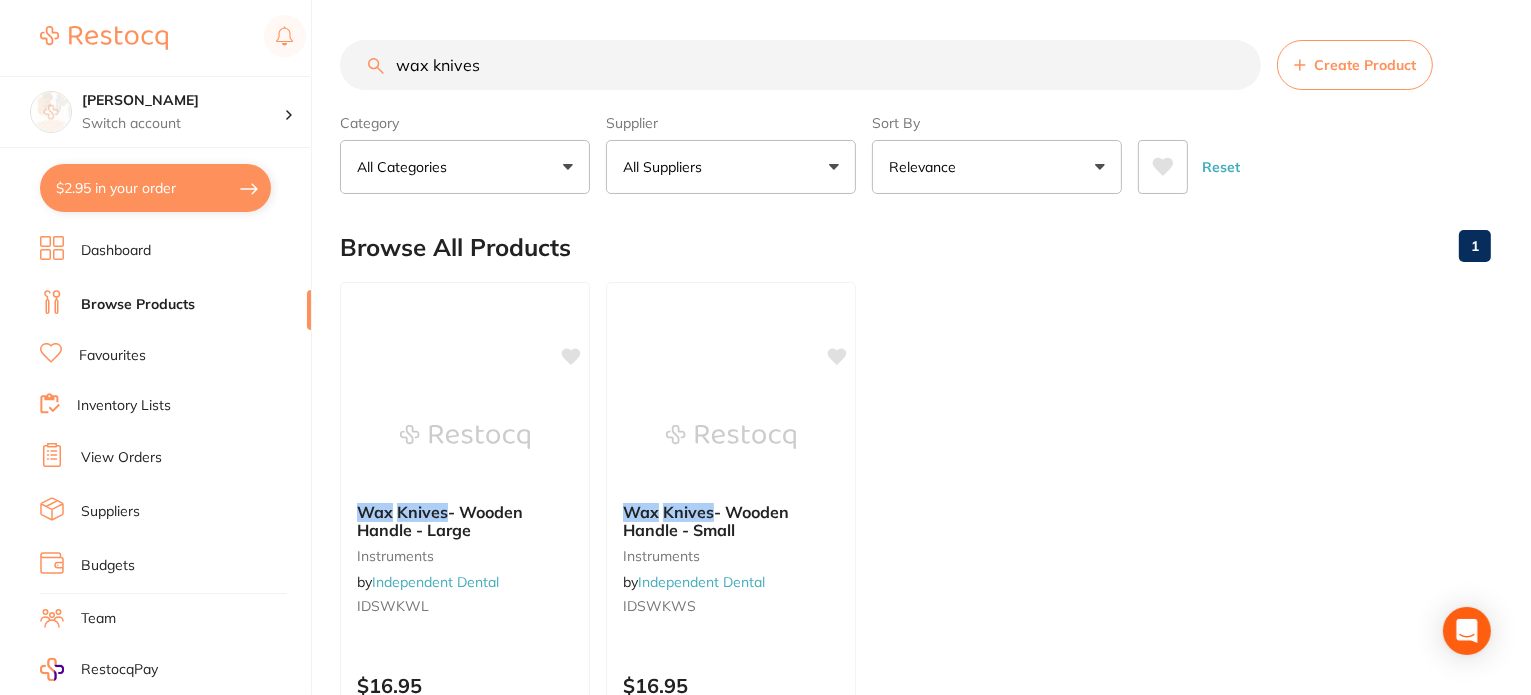 drag, startPoint x: 518, startPoint y: 67, endPoint x: 344, endPoint y: 56, distance: 174.34735 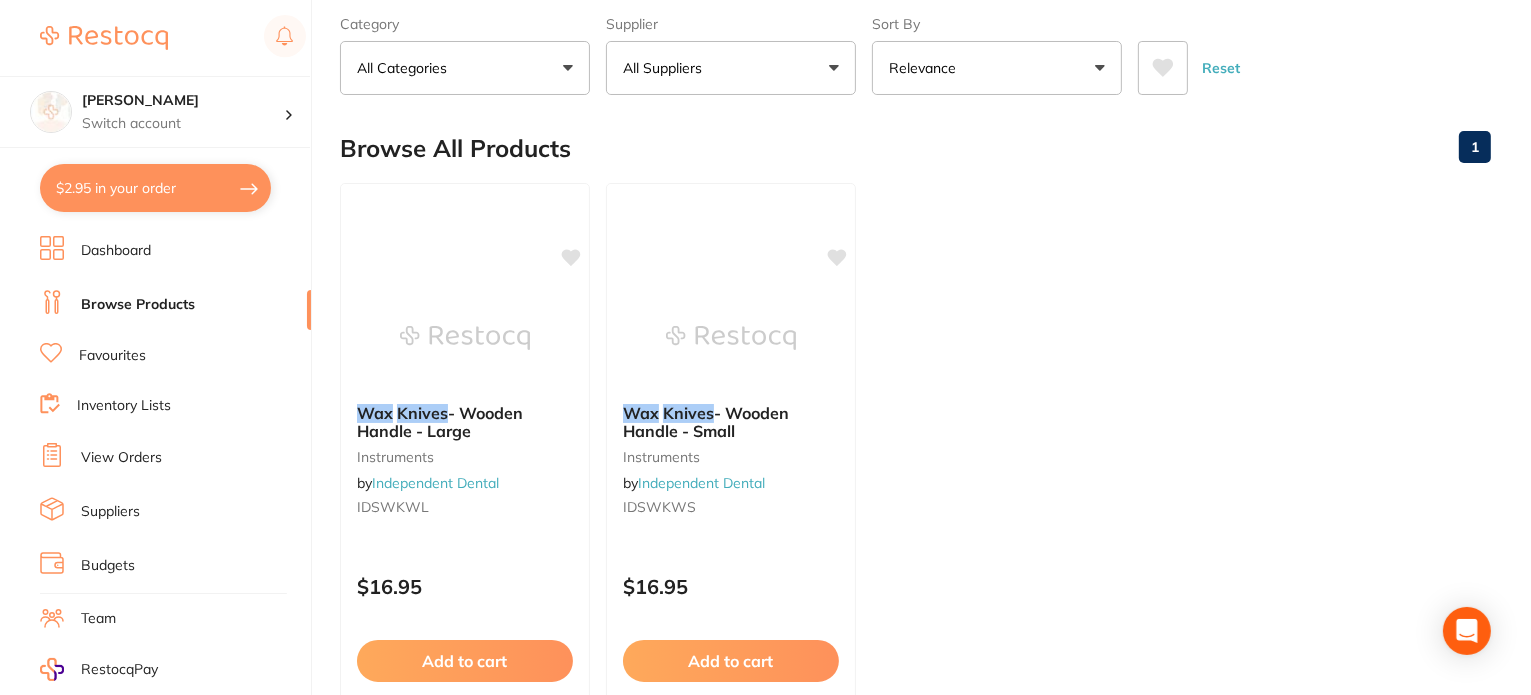 scroll, scrollTop: 100, scrollLeft: 0, axis: vertical 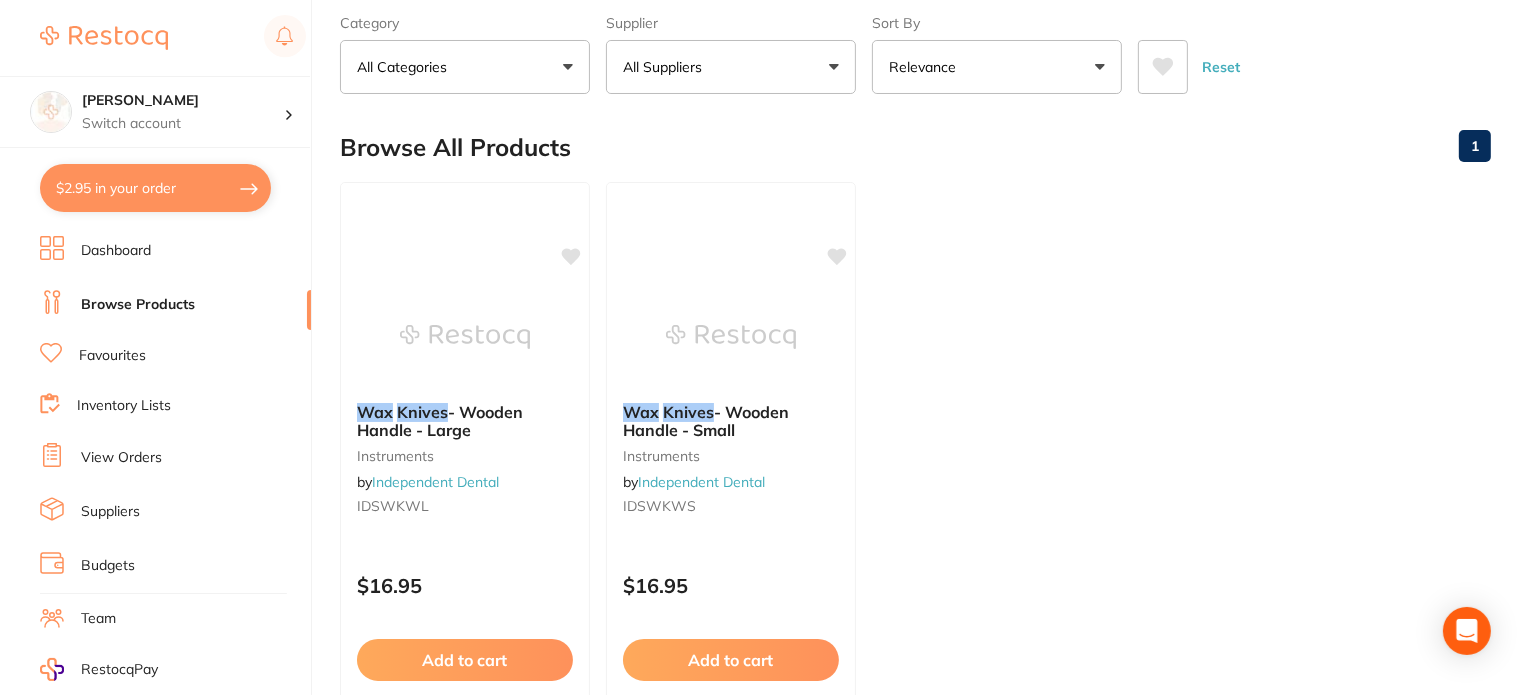 click on "Wax   Knives  - Wooden Handle - Large   instruments by  Independent Dental IDSWKWL $16.95 Add to cart Save to list Wax   Knives  - Wooden Handle - Small   instruments by  Independent Dental IDSWKWS $16.95 Add to cart Save to list" at bounding box center [915, 469] 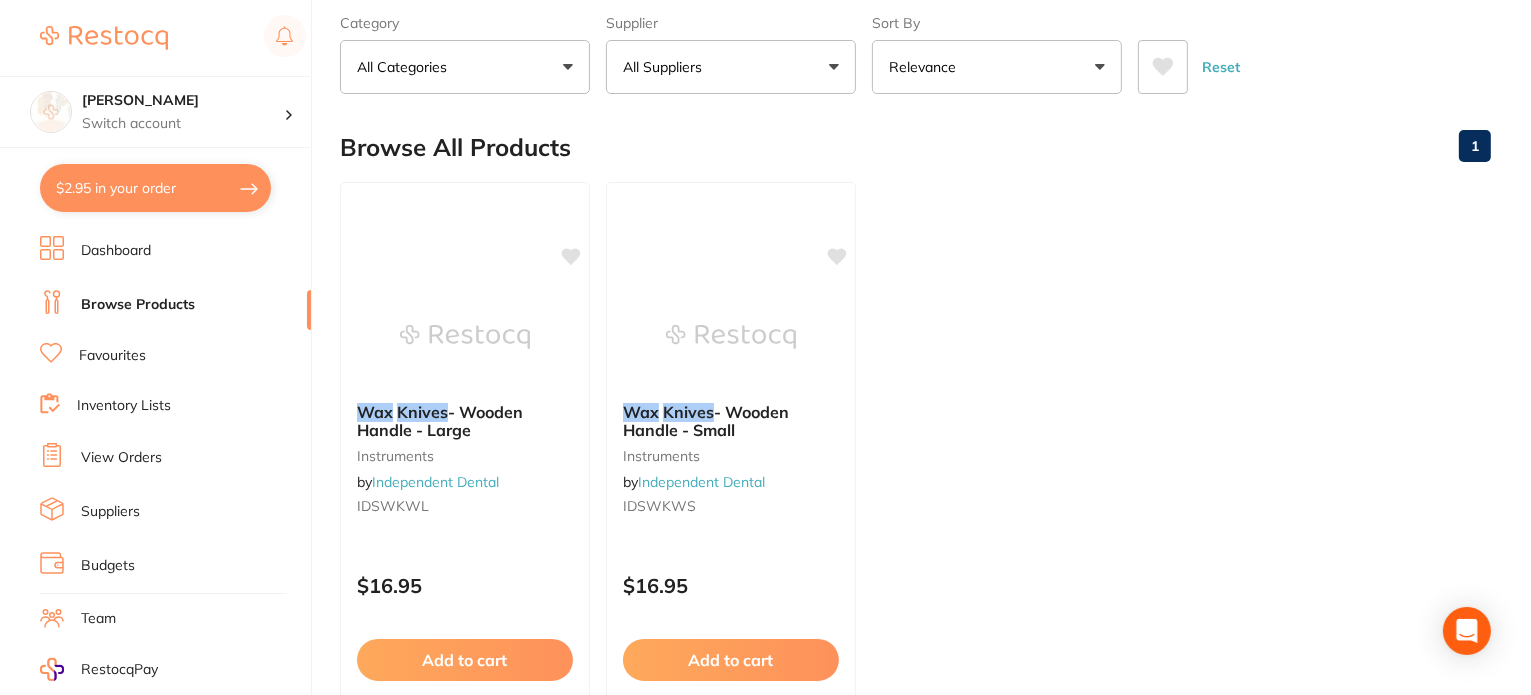 click on "All Suppliers" at bounding box center [731, 67] 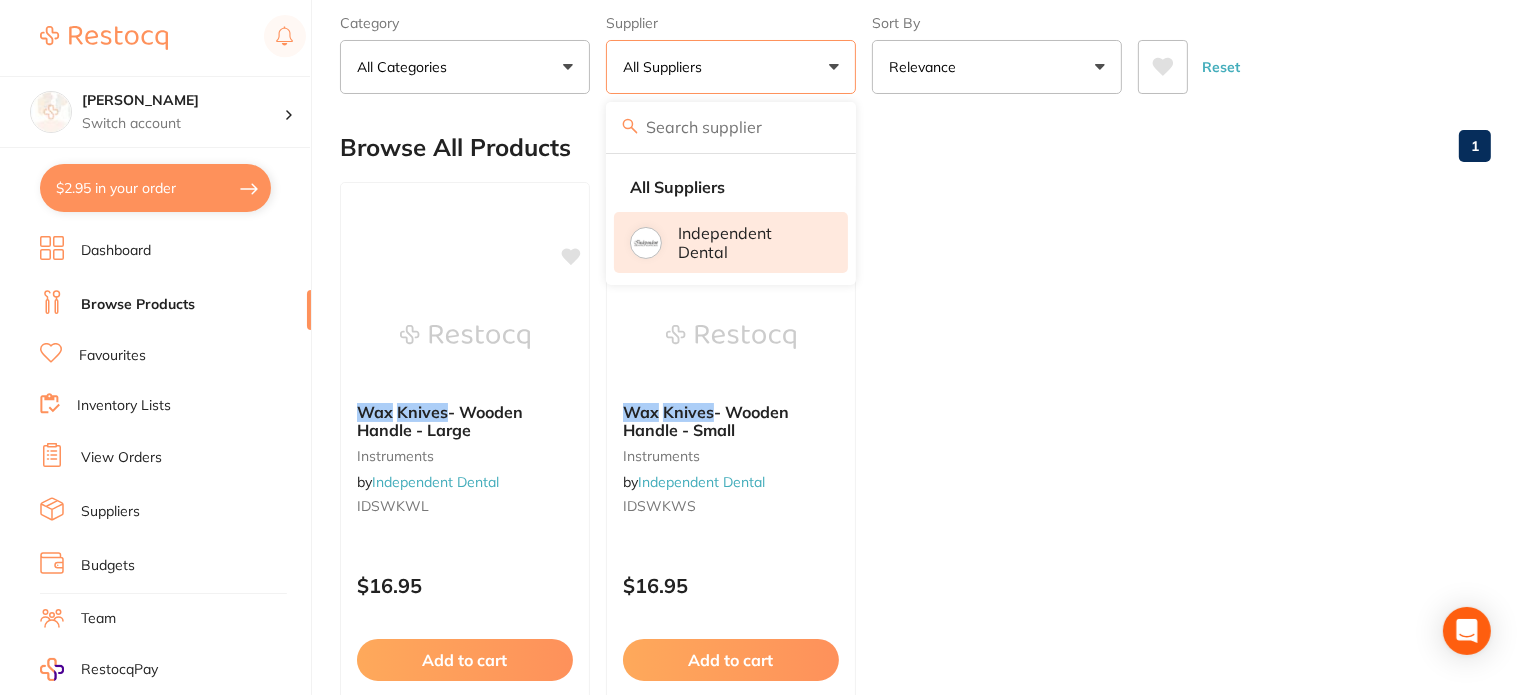 click on "Independent Dental" at bounding box center [749, 242] 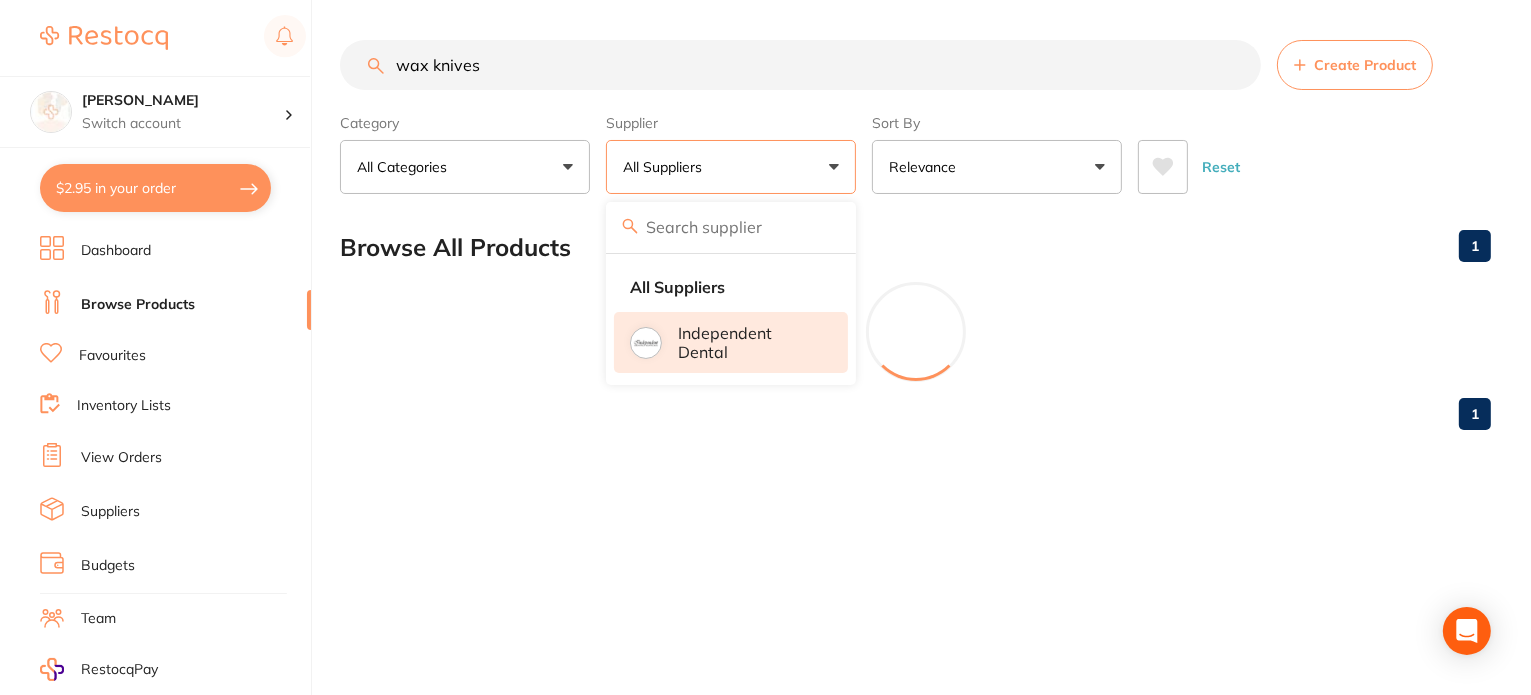 scroll, scrollTop: 0, scrollLeft: 0, axis: both 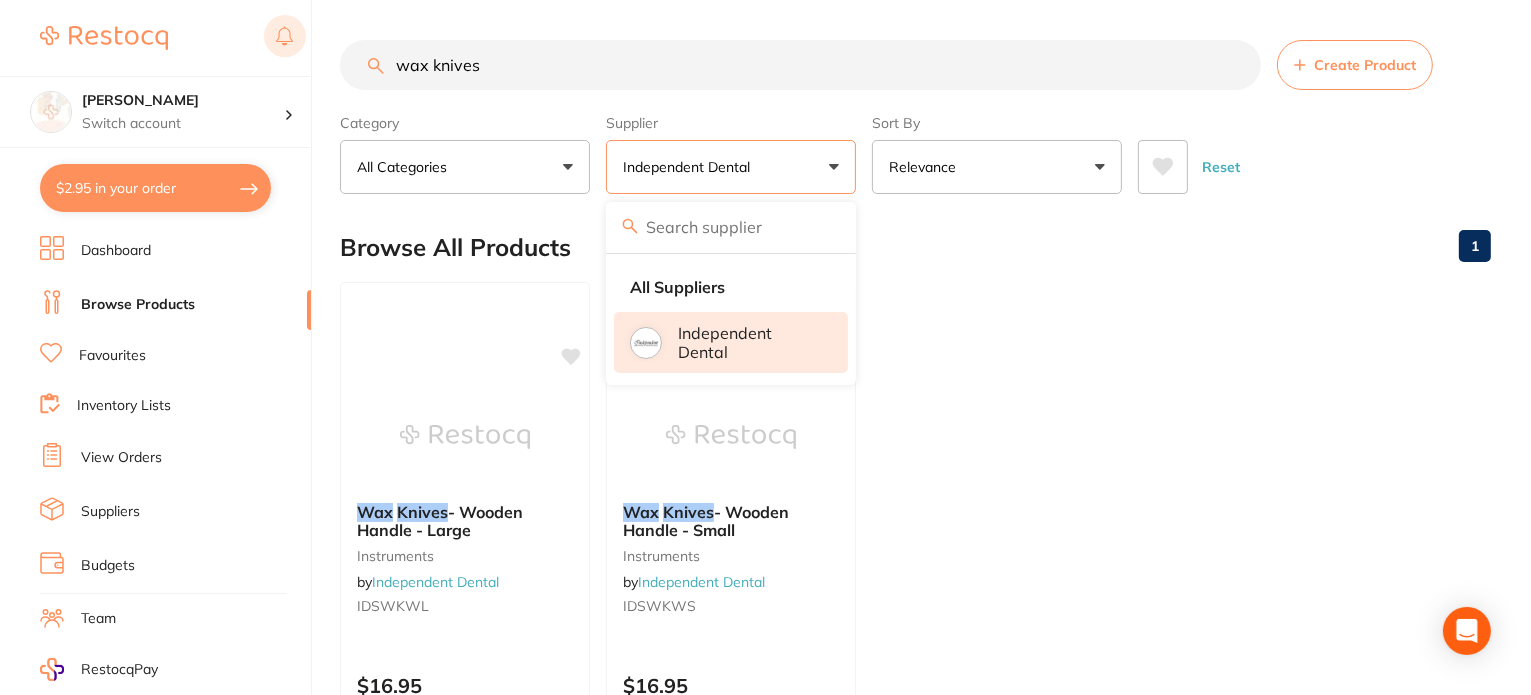 drag, startPoint x: 538, startPoint y: 59, endPoint x: 299, endPoint y: 58, distance: 239.00209 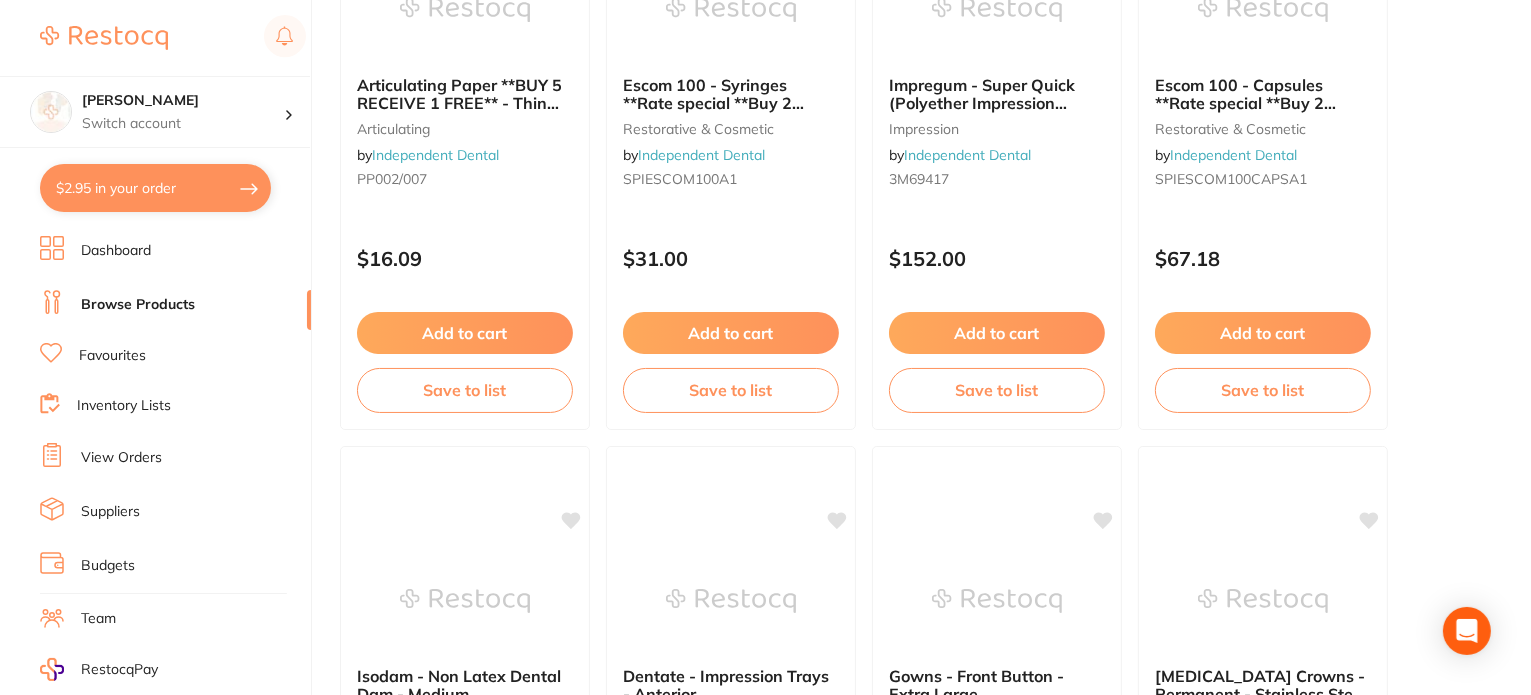 scroll, scrollTop: 2500, scrollLeft: 0, axis: vertical 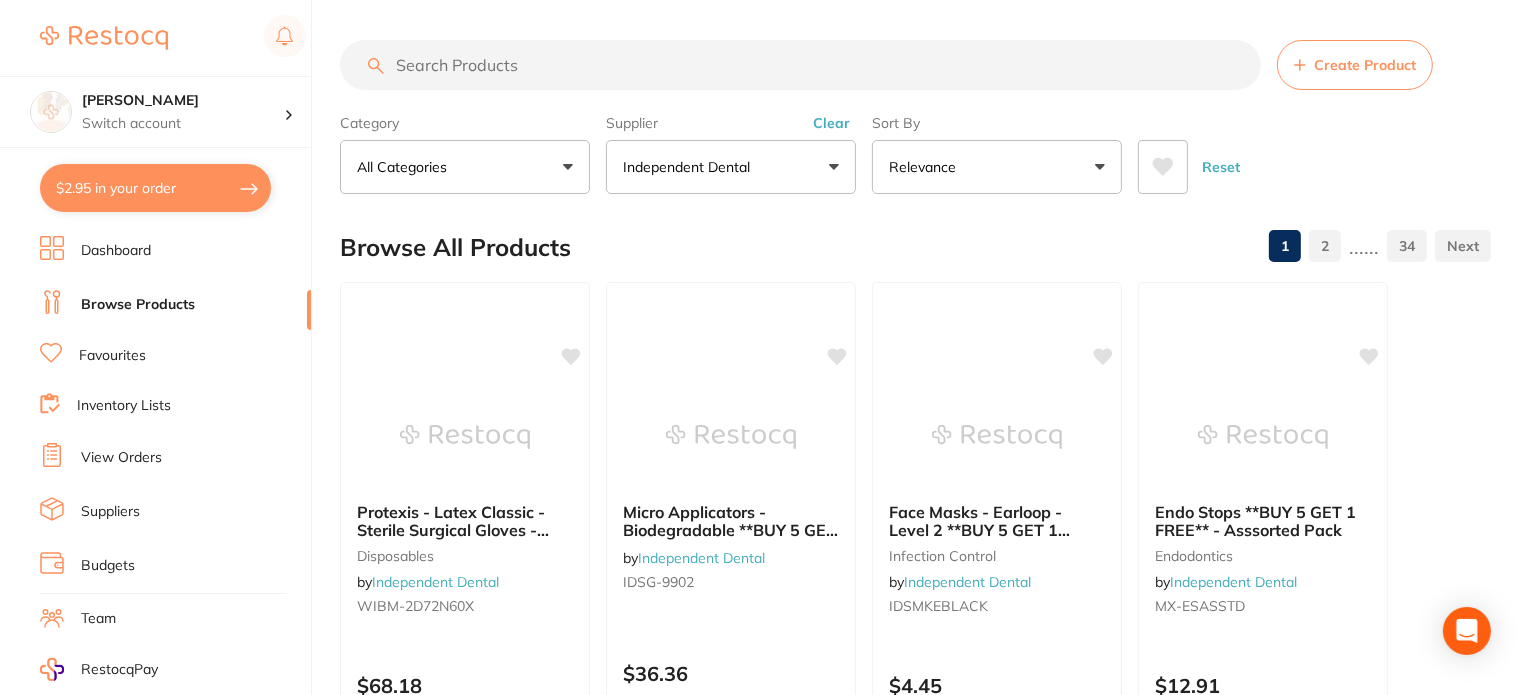 click at bounding box center (800, 65) 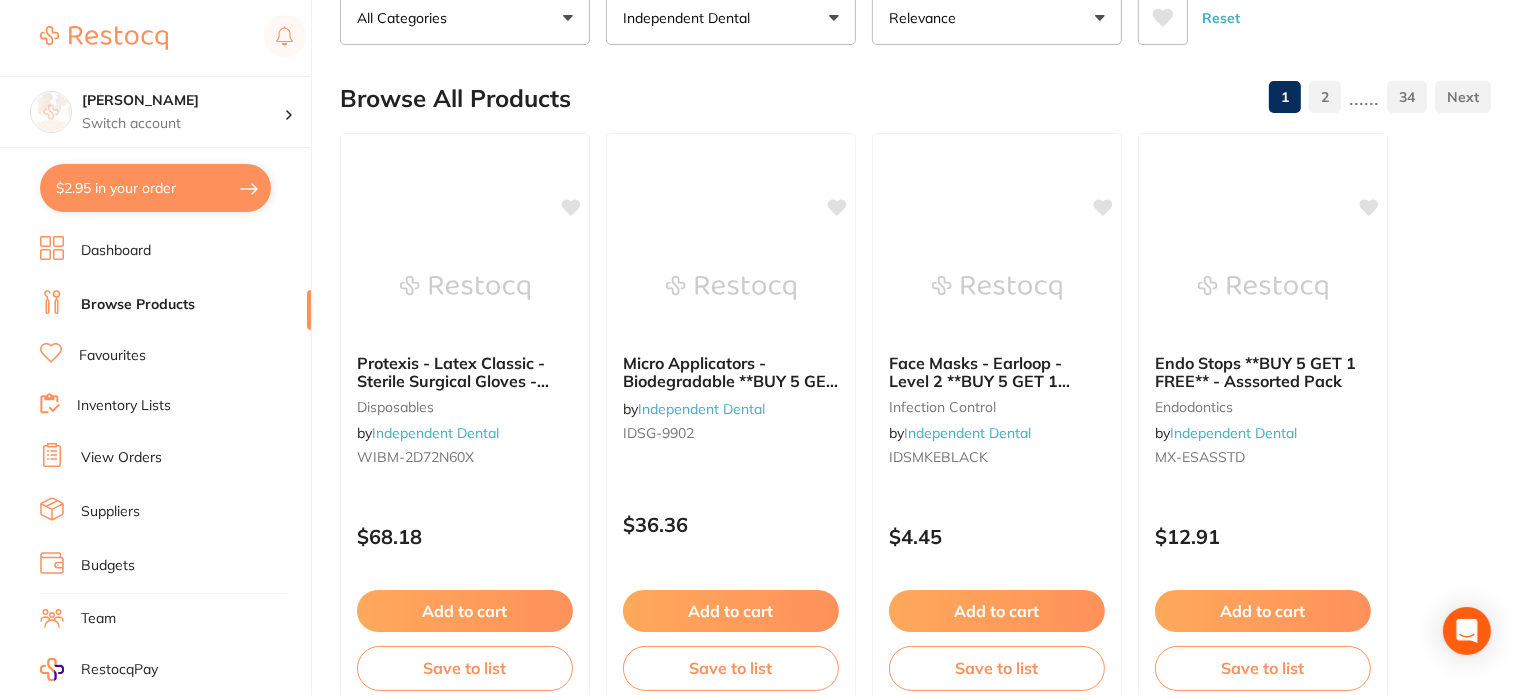 scroll, scrollTop: 0, scrollLeft: 0, axis: both 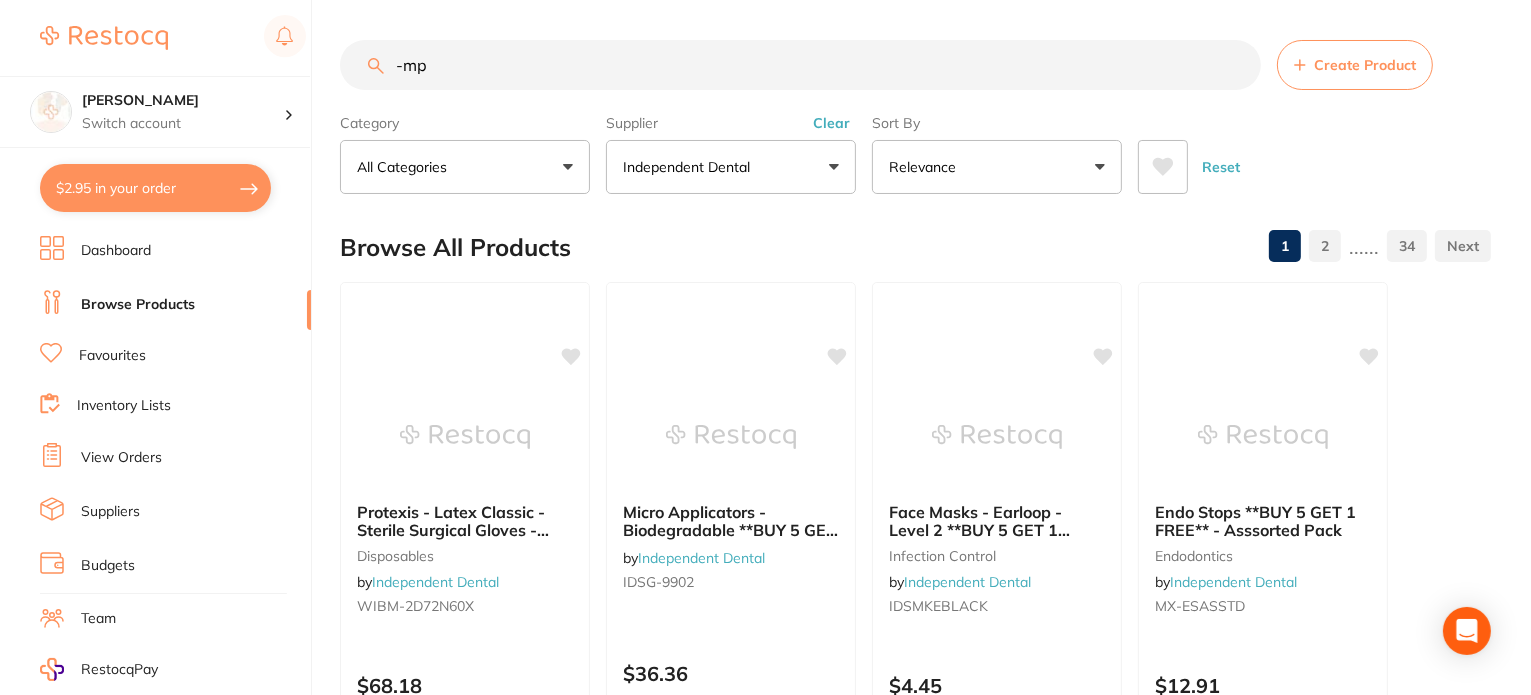 type on "-mp" 